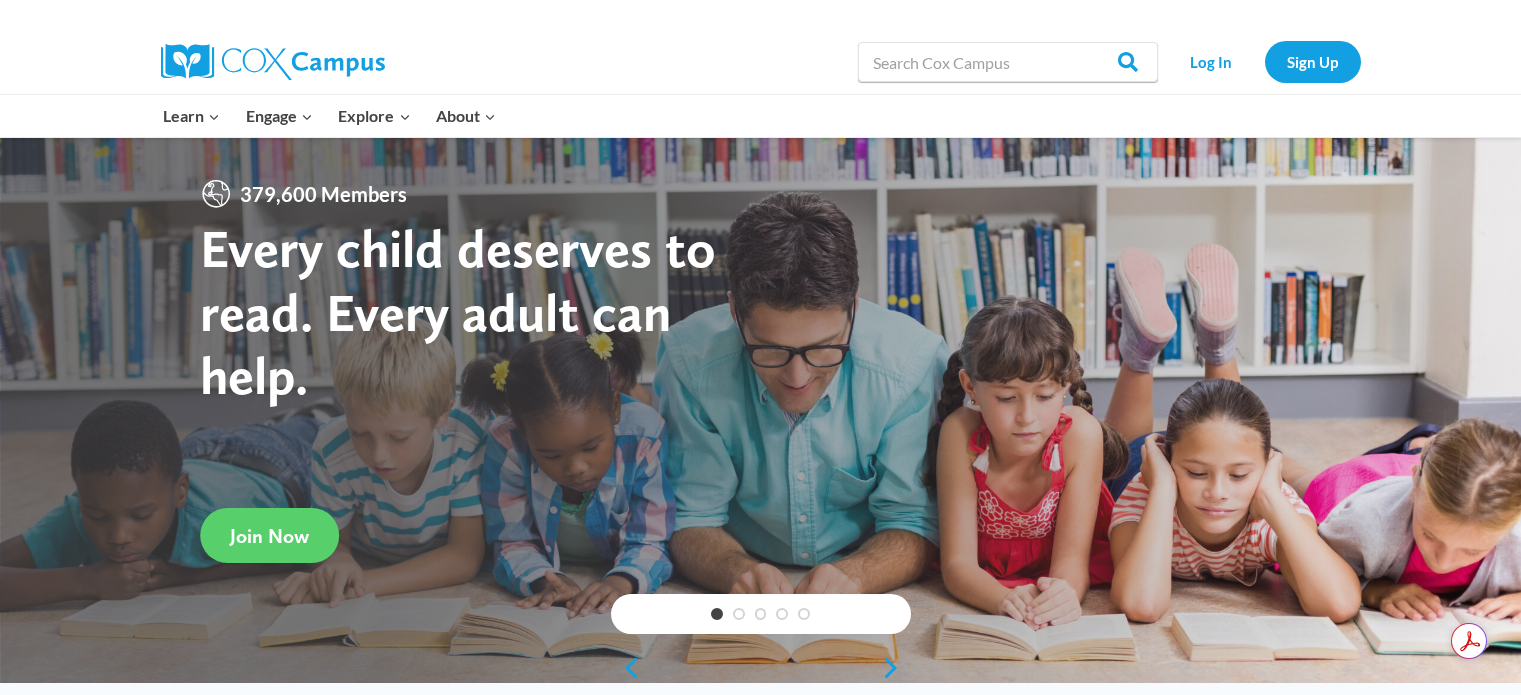 scroll, scrollTop: 0, scrollLeft: 0, axis: both 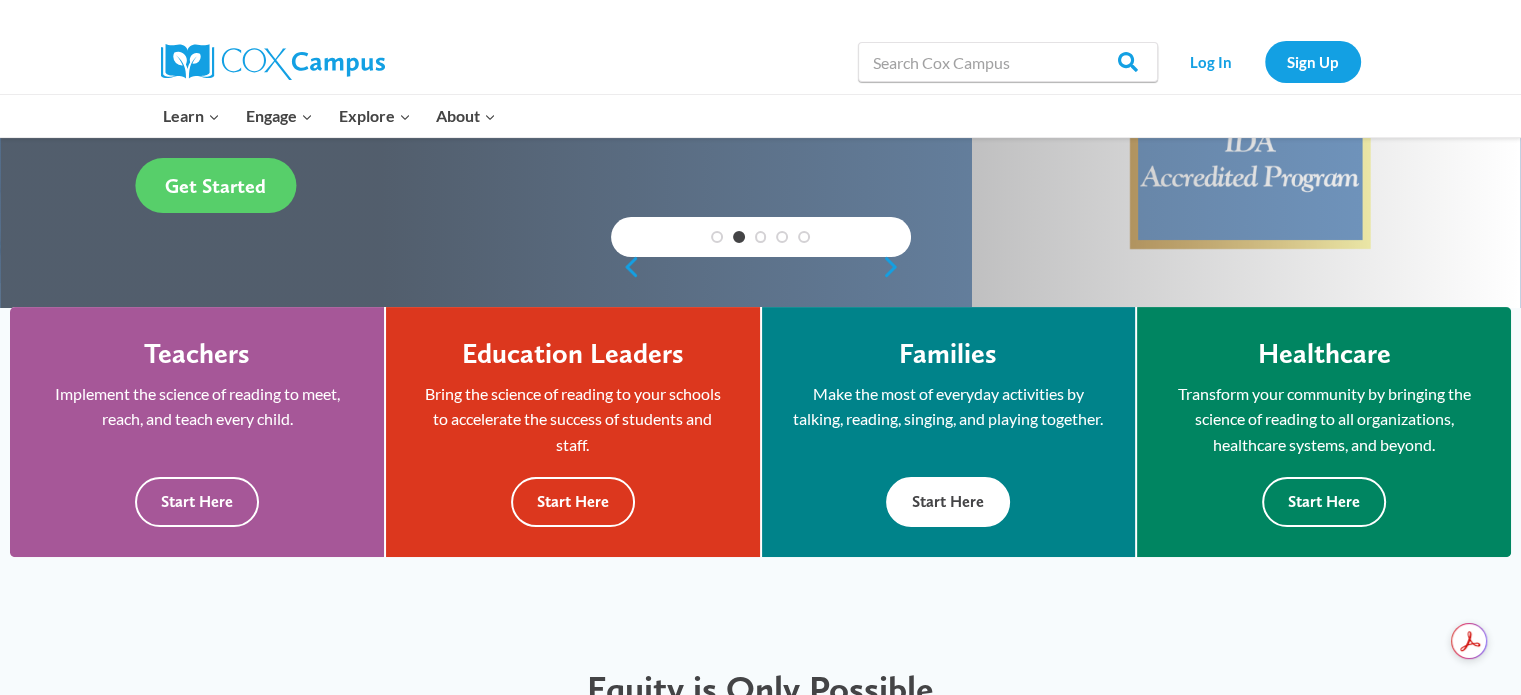 click on "Start Here" at bounding box center [948, 501] 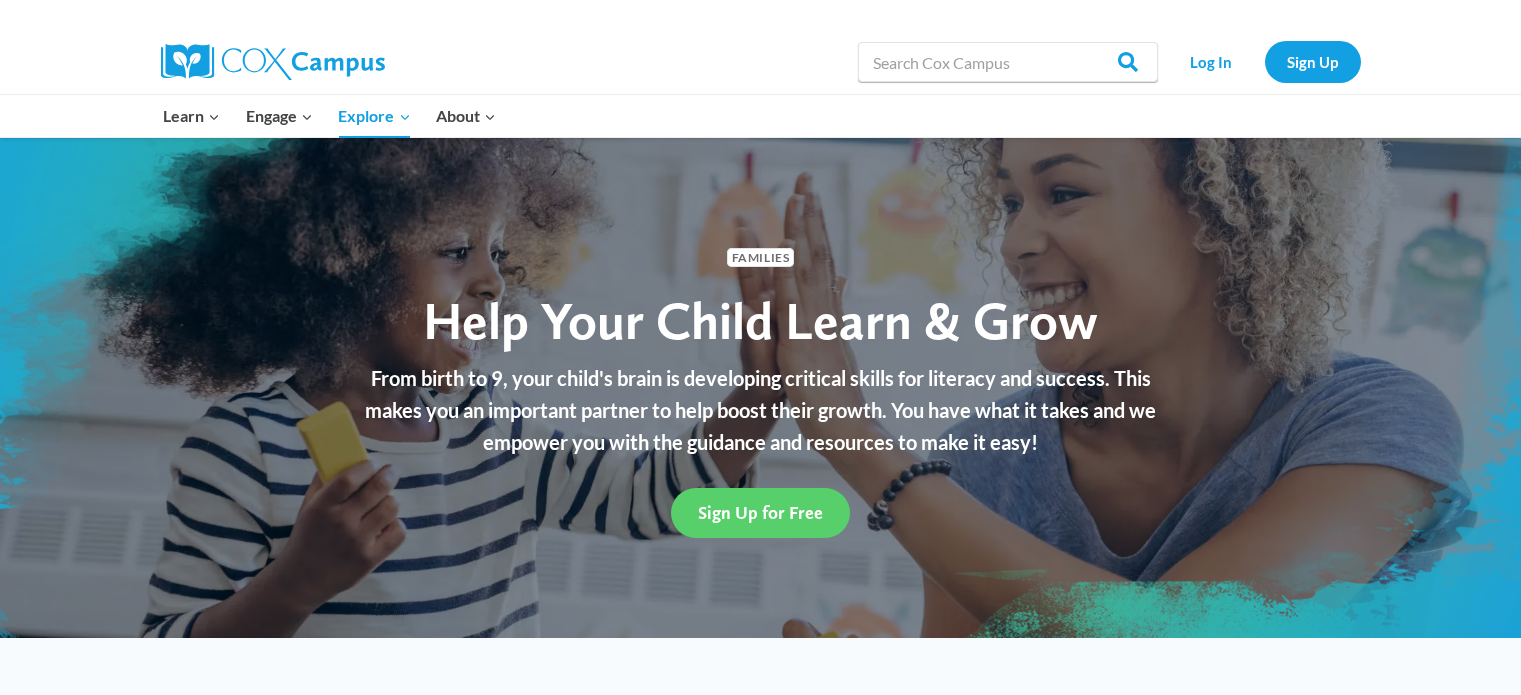scroll, scrollTop: 0, scrollLeft: 0, axis: both 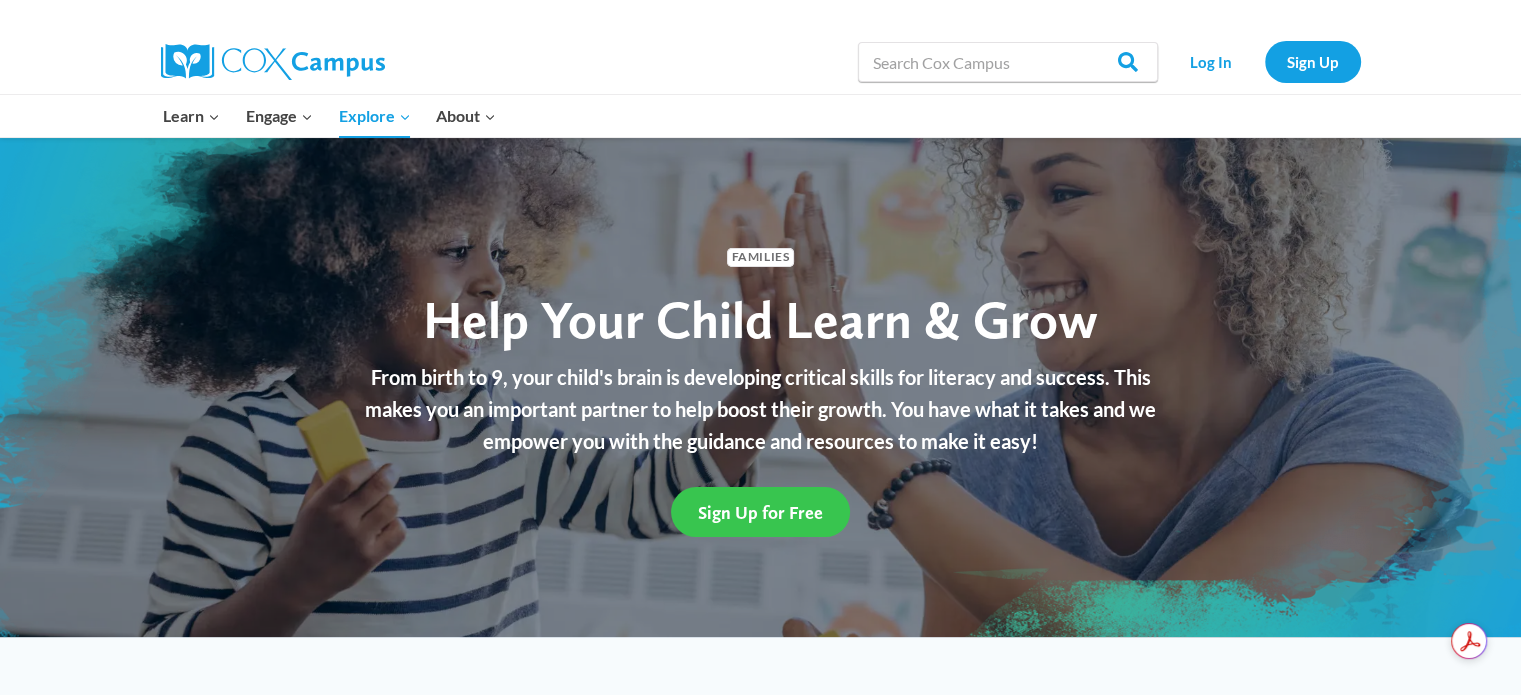 click on "Sign Up for Free" at bounding box center [760, 511] 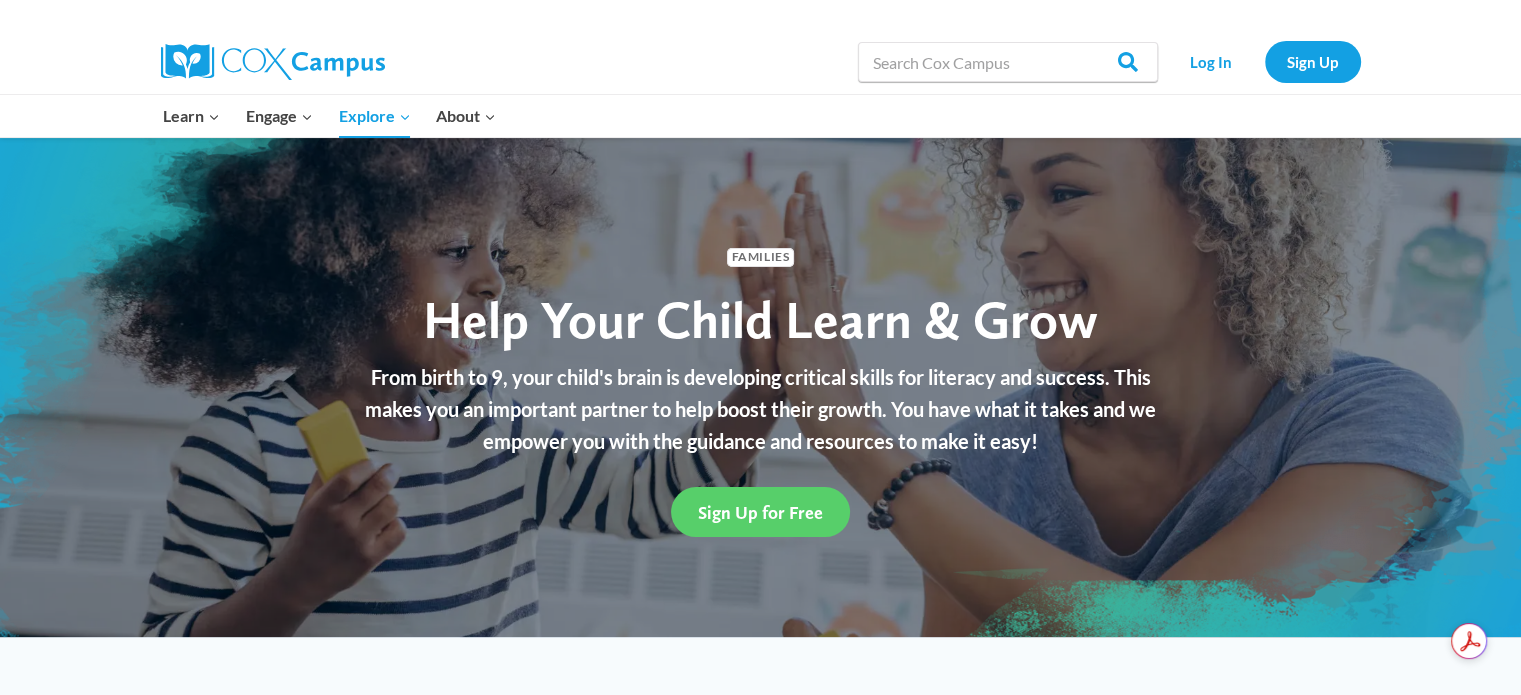 scroll, scrollTop: 300, scrollLeft: 0, axis: vertical 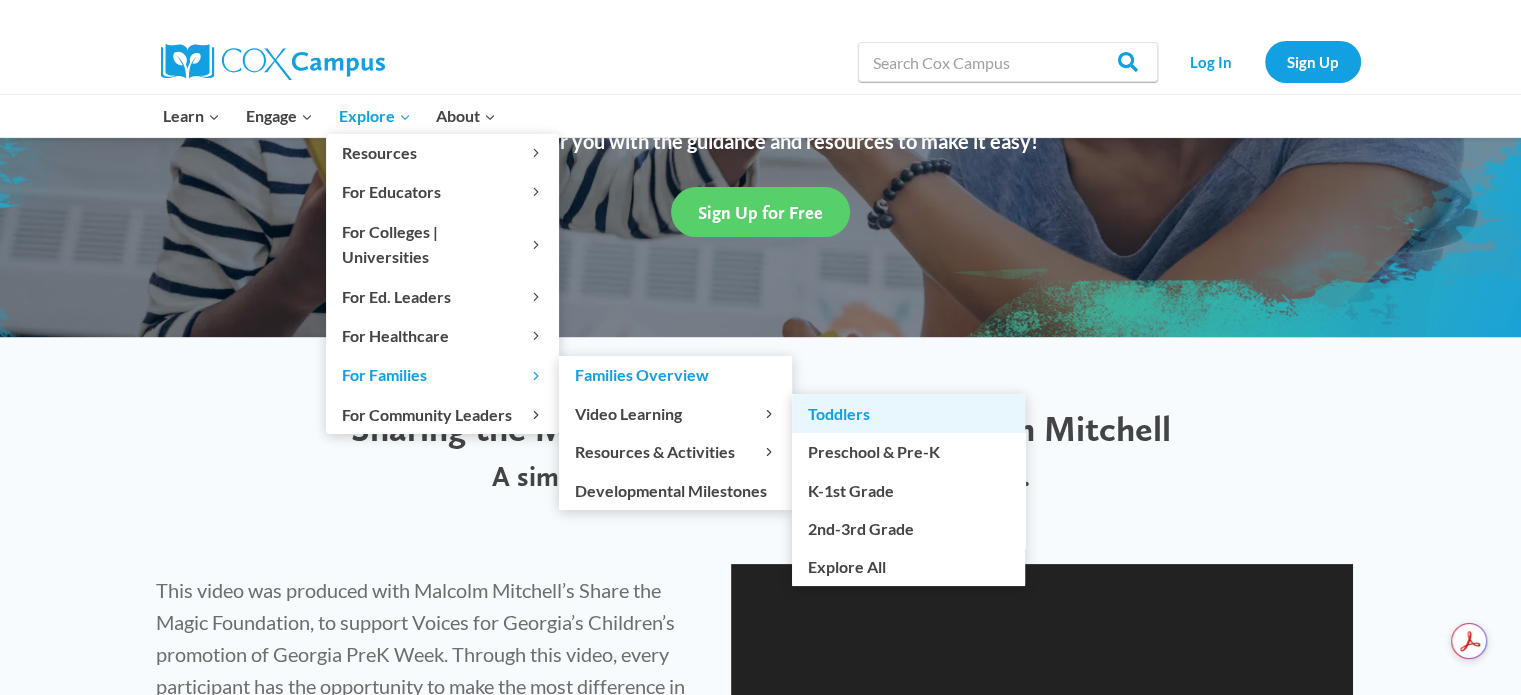click on "Toddlers" at bounding box center [908, 413] 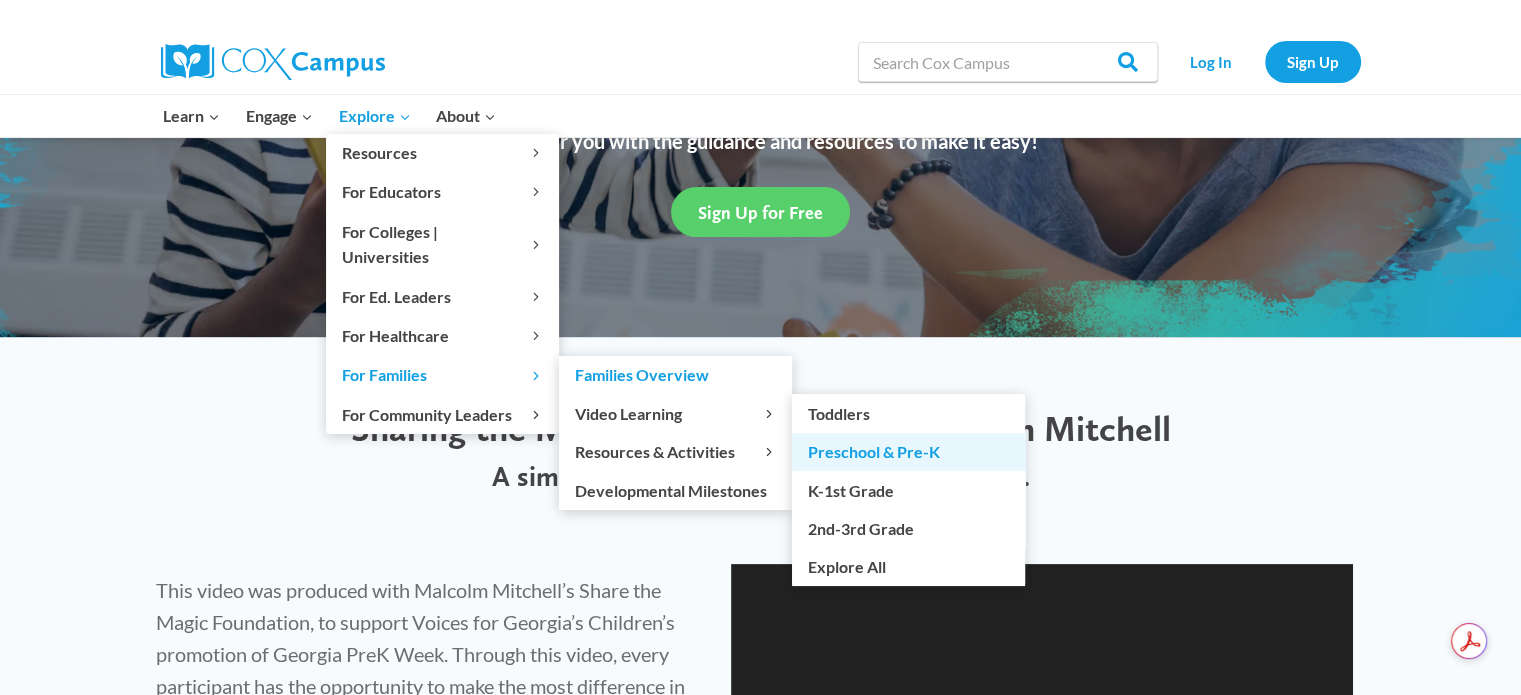 click on "Preschool & Pre-K" at bounding box center (908, 452) 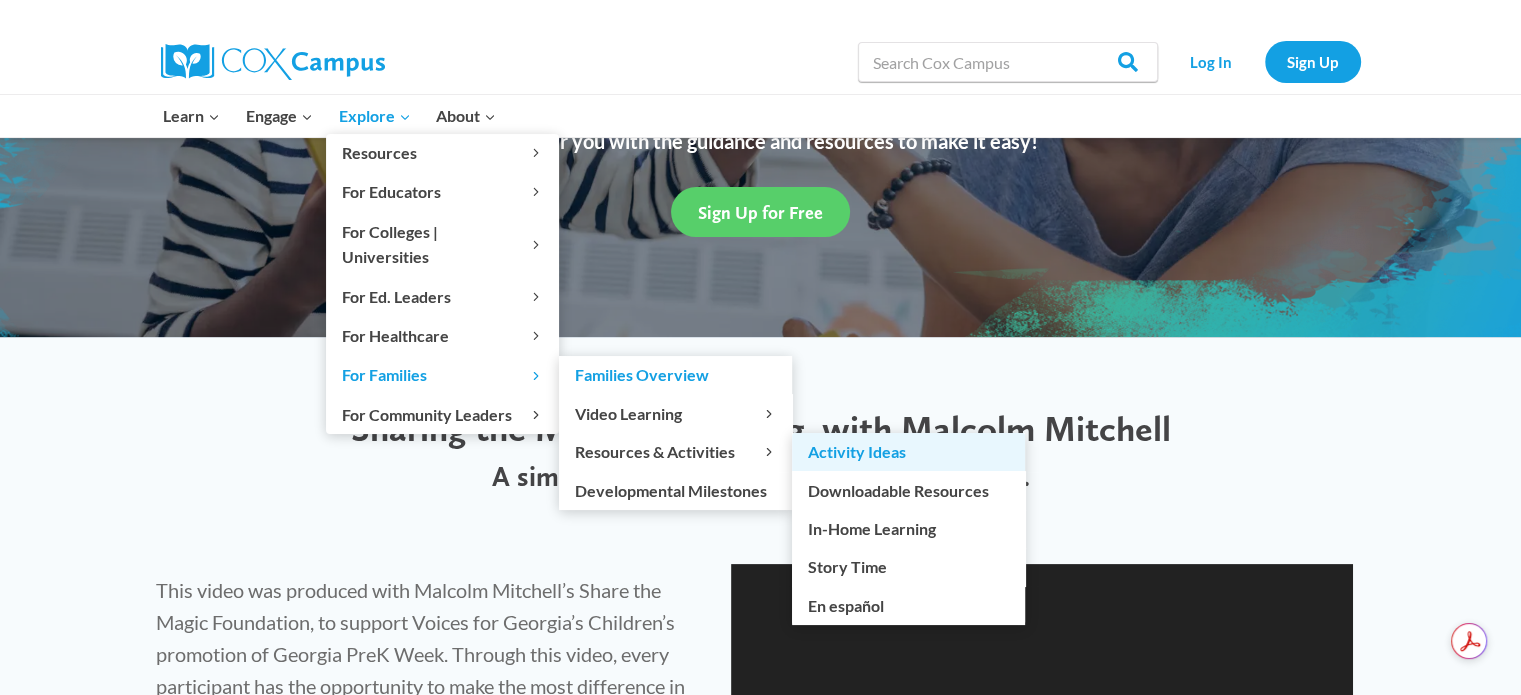 click on "Activity Ideas" at bounding box center (908, 452) 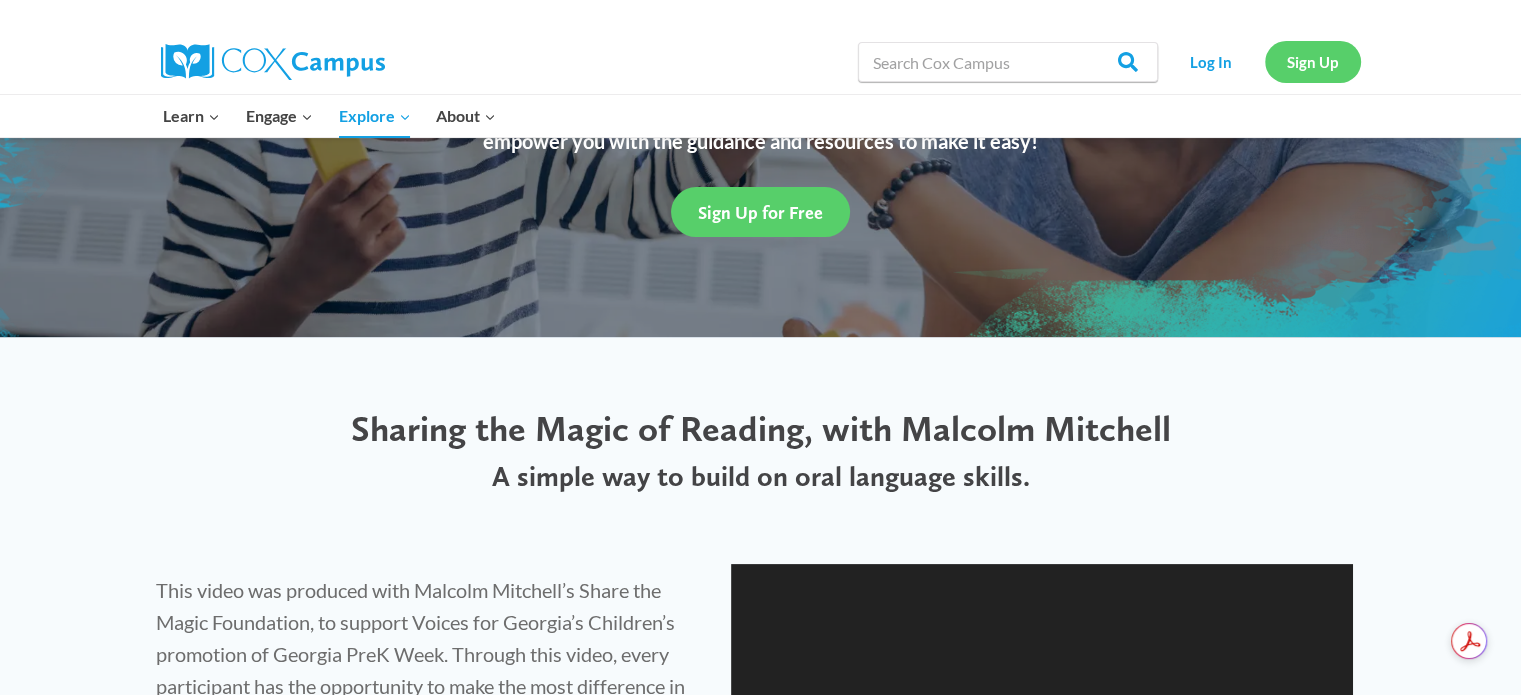 click on "Sign Up" at bounding box center (1313, 61) 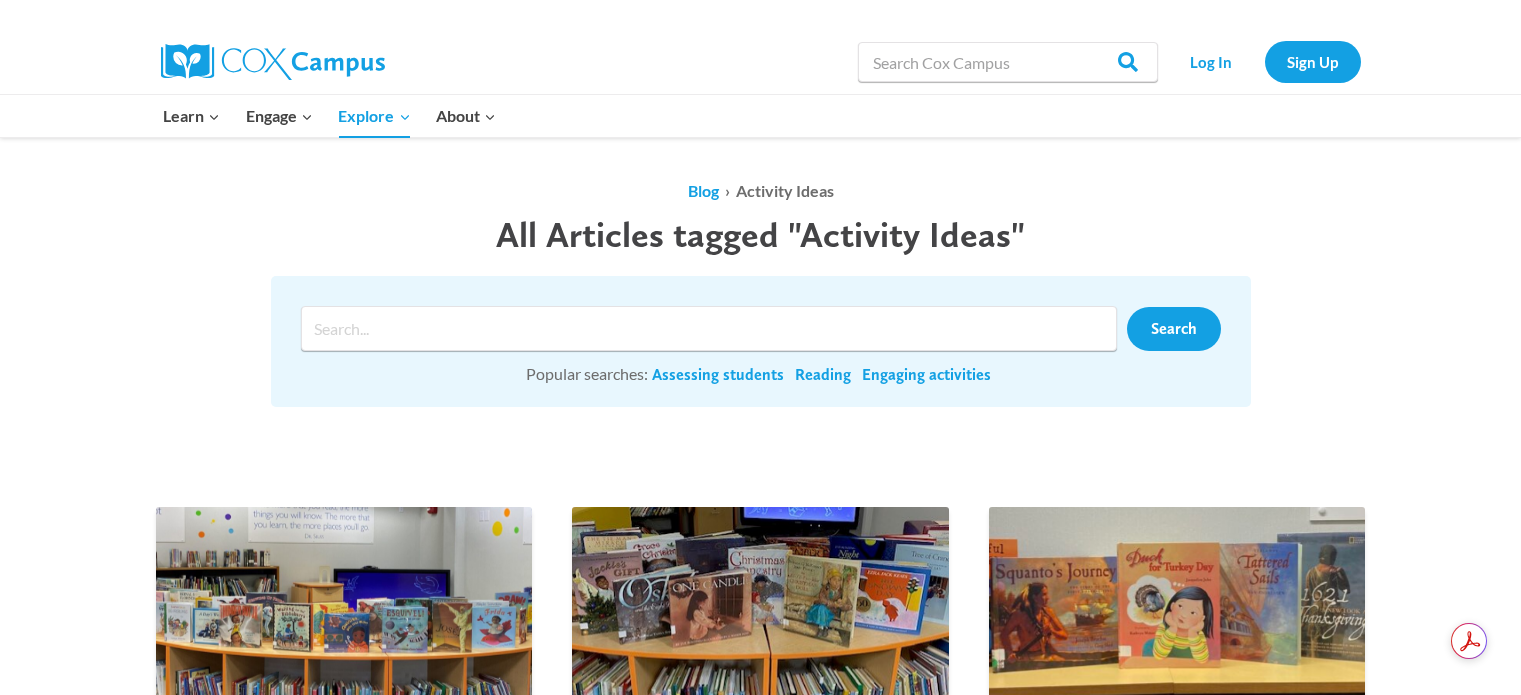 scroll, scrollTop: 0, scrollLeft: 0, axis: both 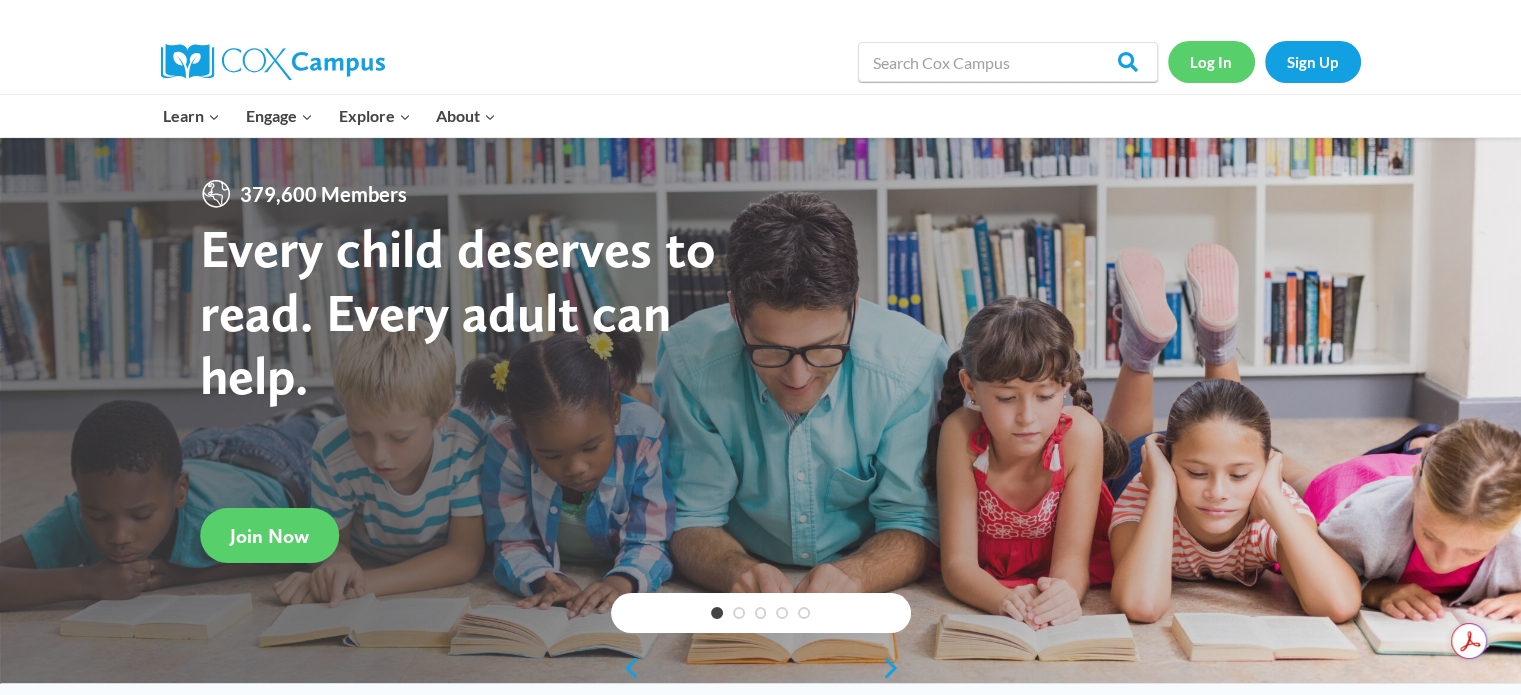 click on "Log In" at bounding box center (1211, 61) 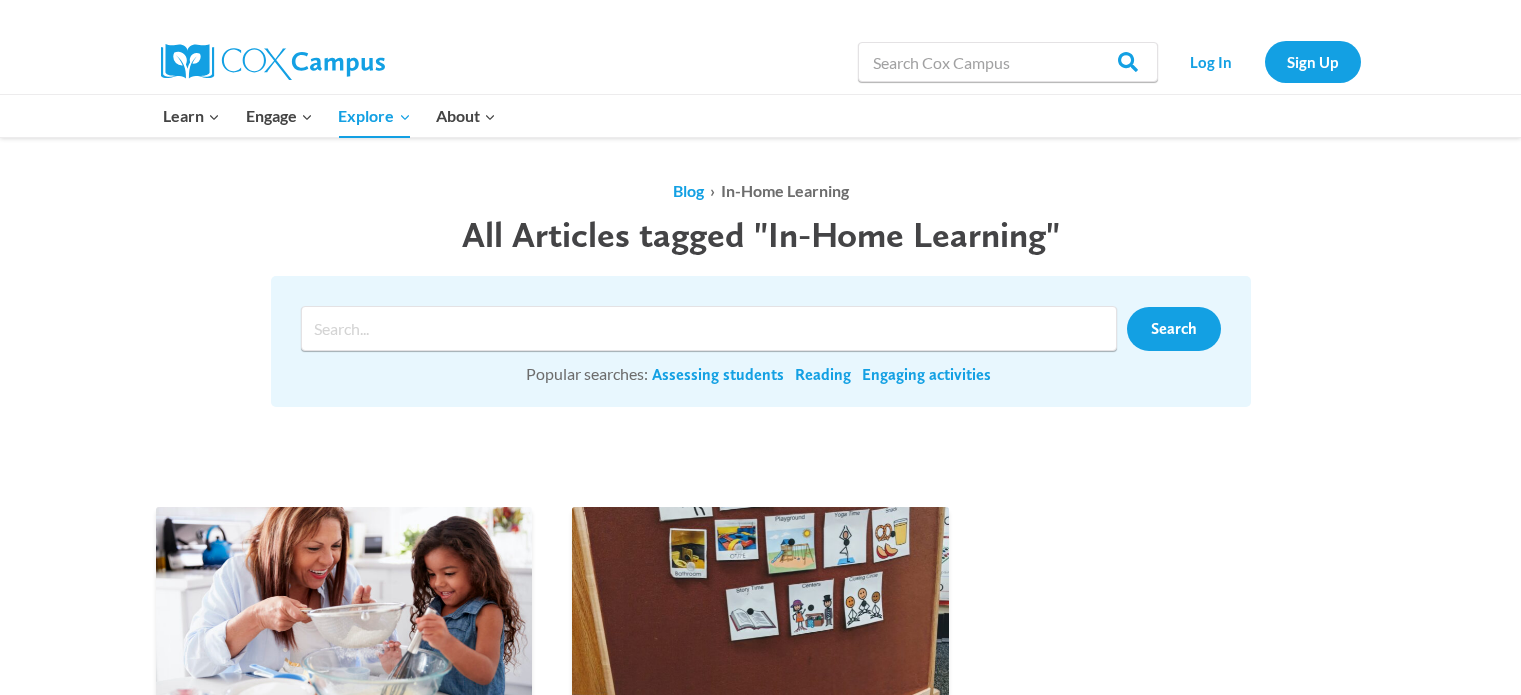 scroll, scrollTop: 0, scrollLeft: 0, axis: both 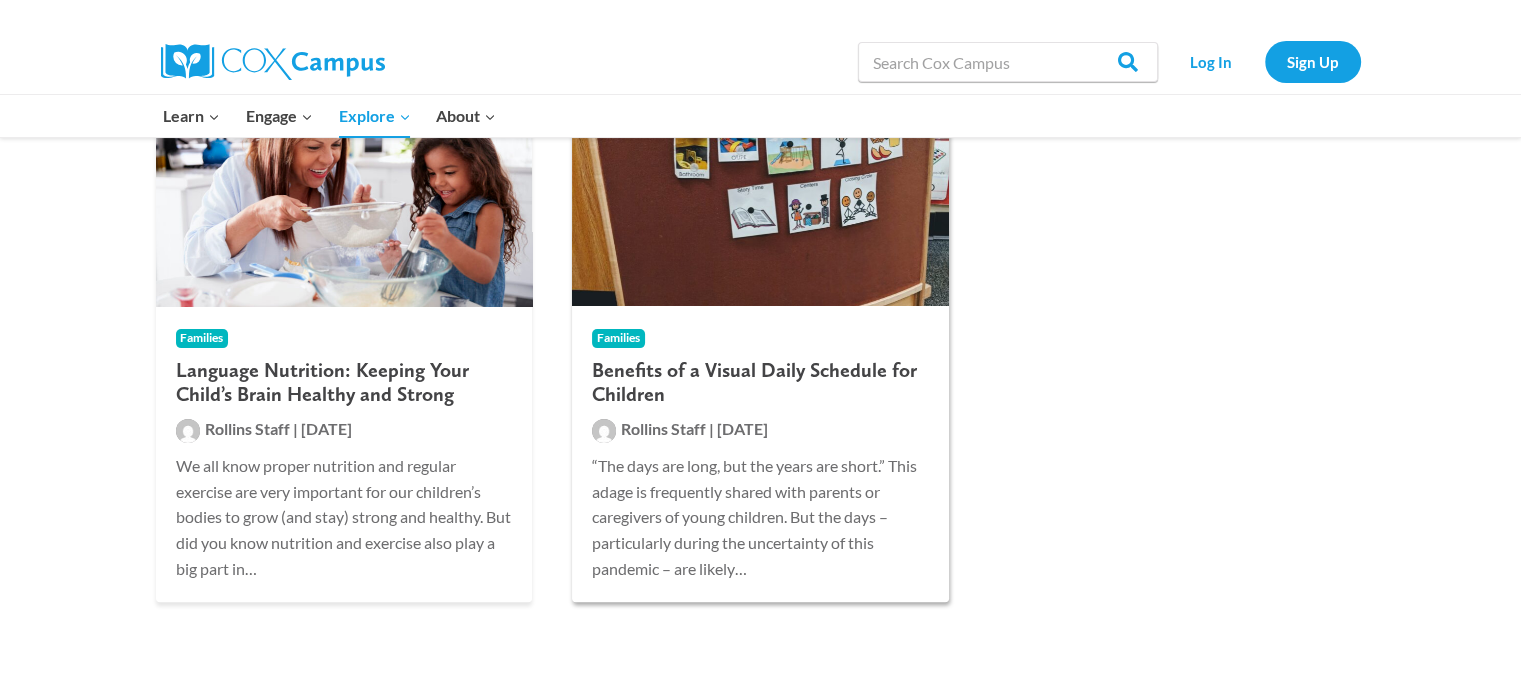 click at bounding box center [760, 206] 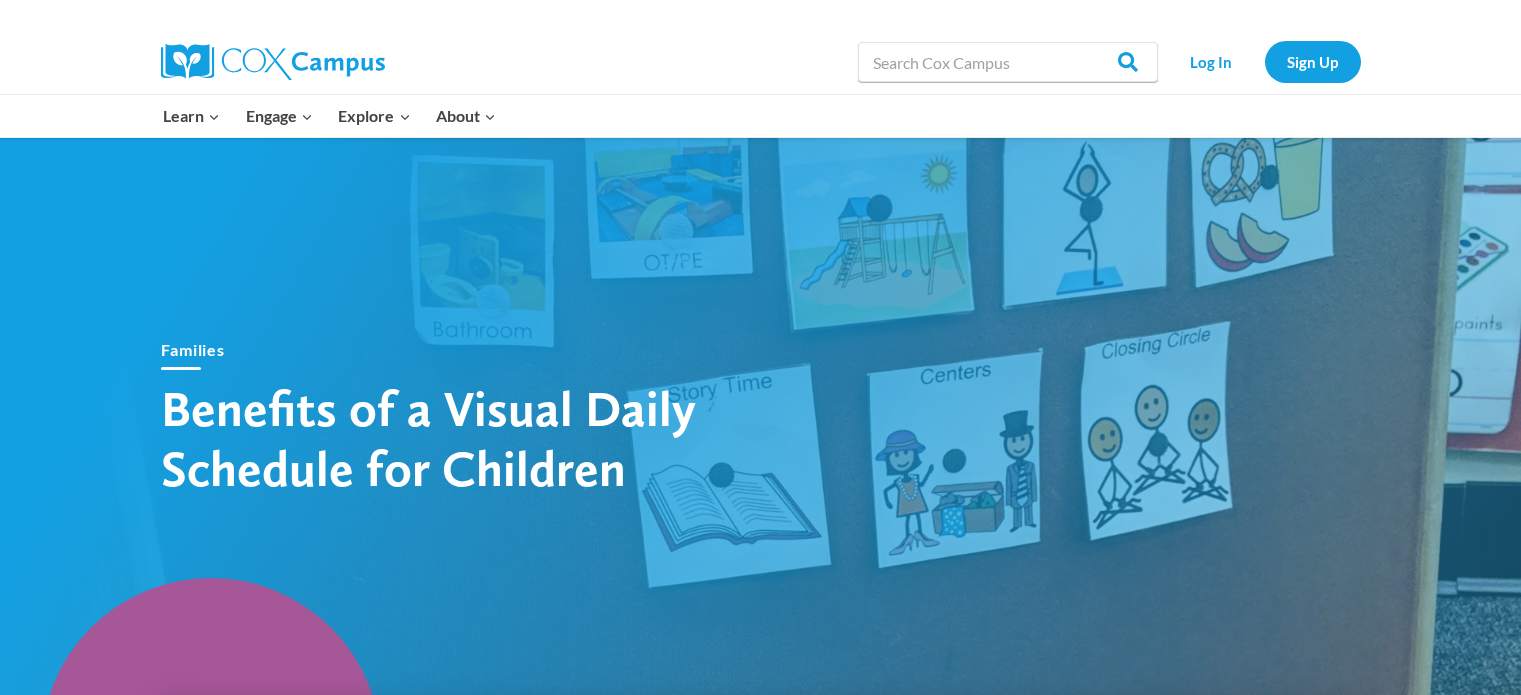 scroll, scrollTop: 0, scrollLeft: 0, axis: both 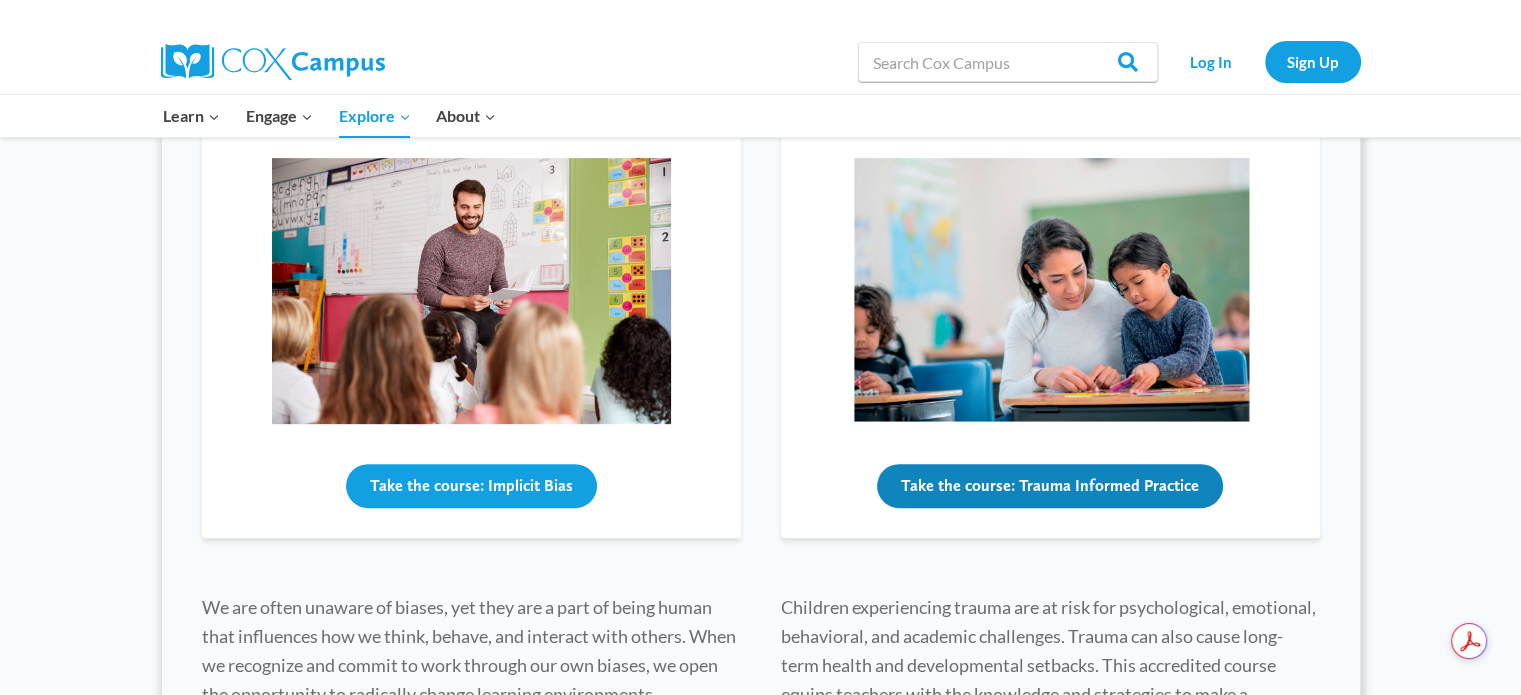 click on "Take the course: Trauma Informed Practice" at bounding box center [1050, 486] 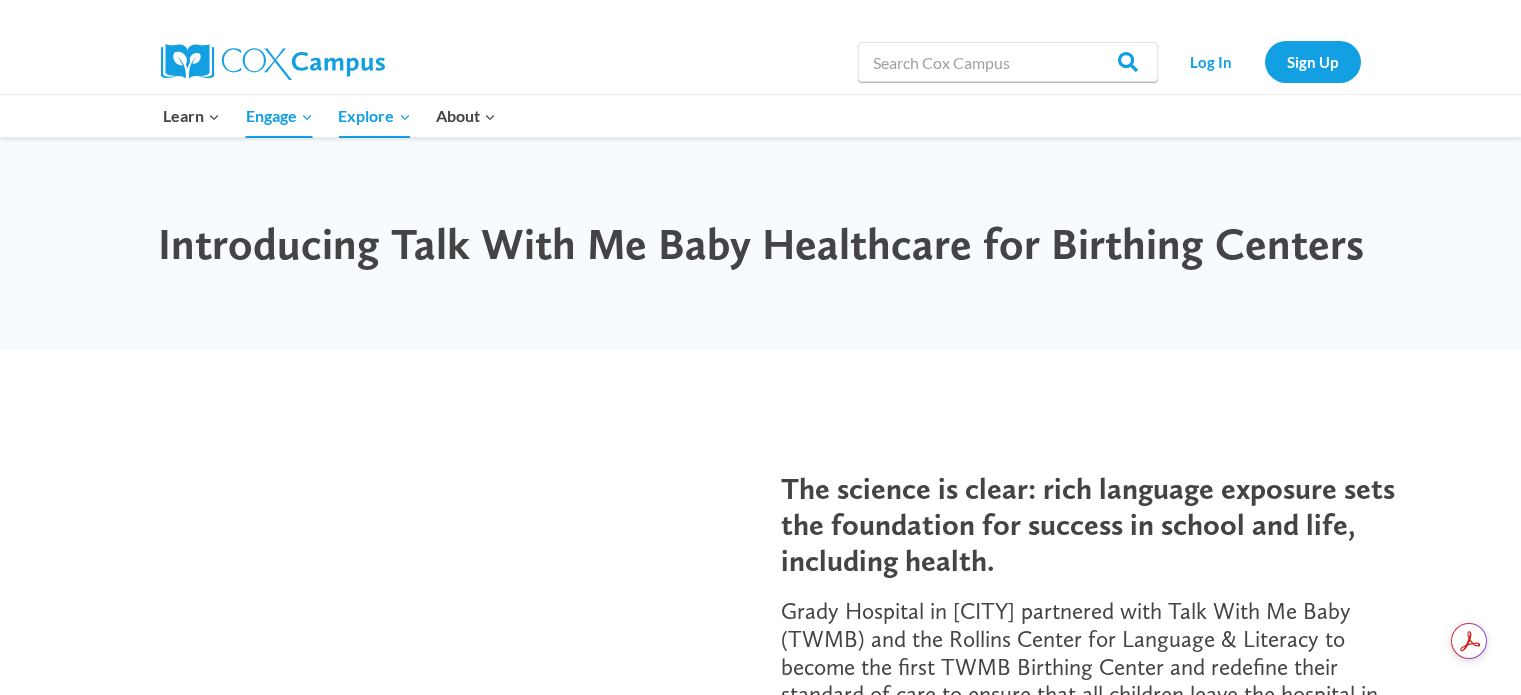 scroll, scrollTop: 0, scrollLeft: 0, axis: both 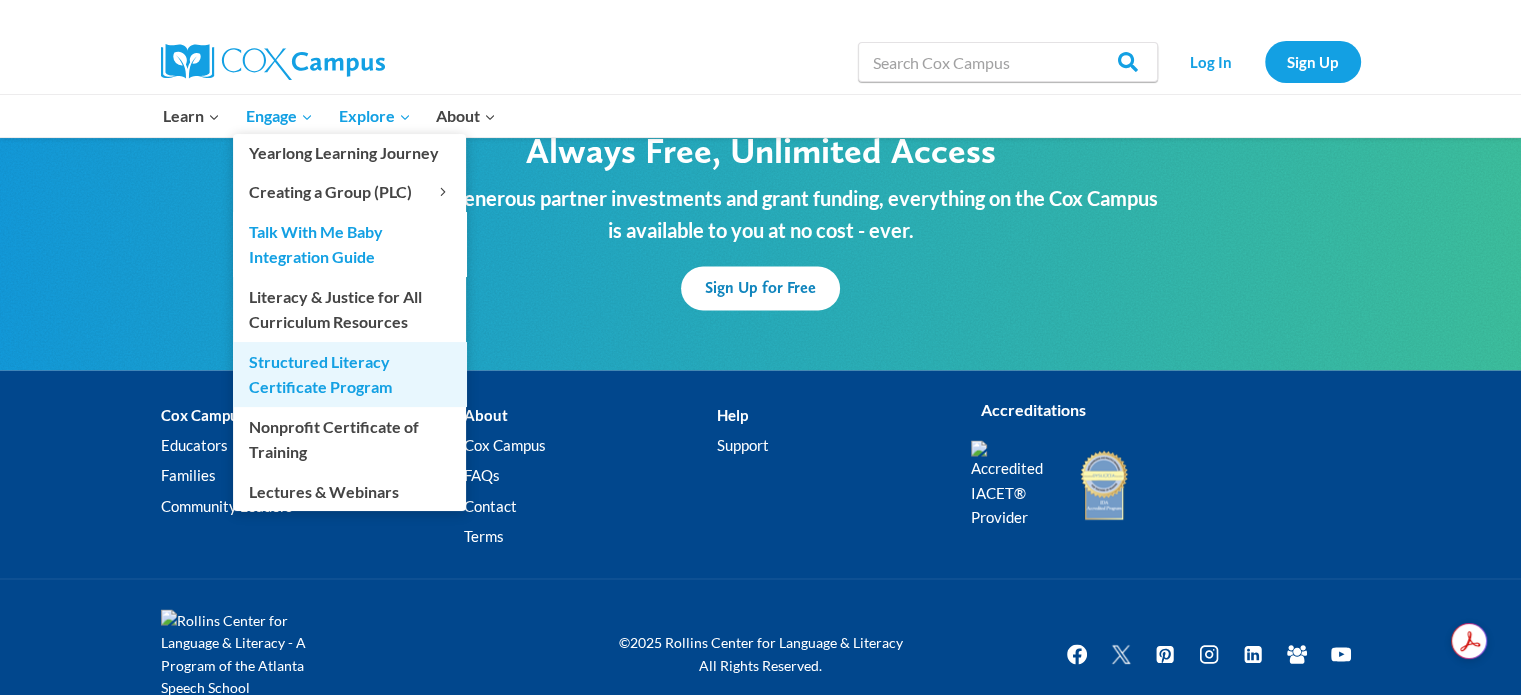 click on "Structured Literacy Certificate Program" at bounding box center (349, 374) 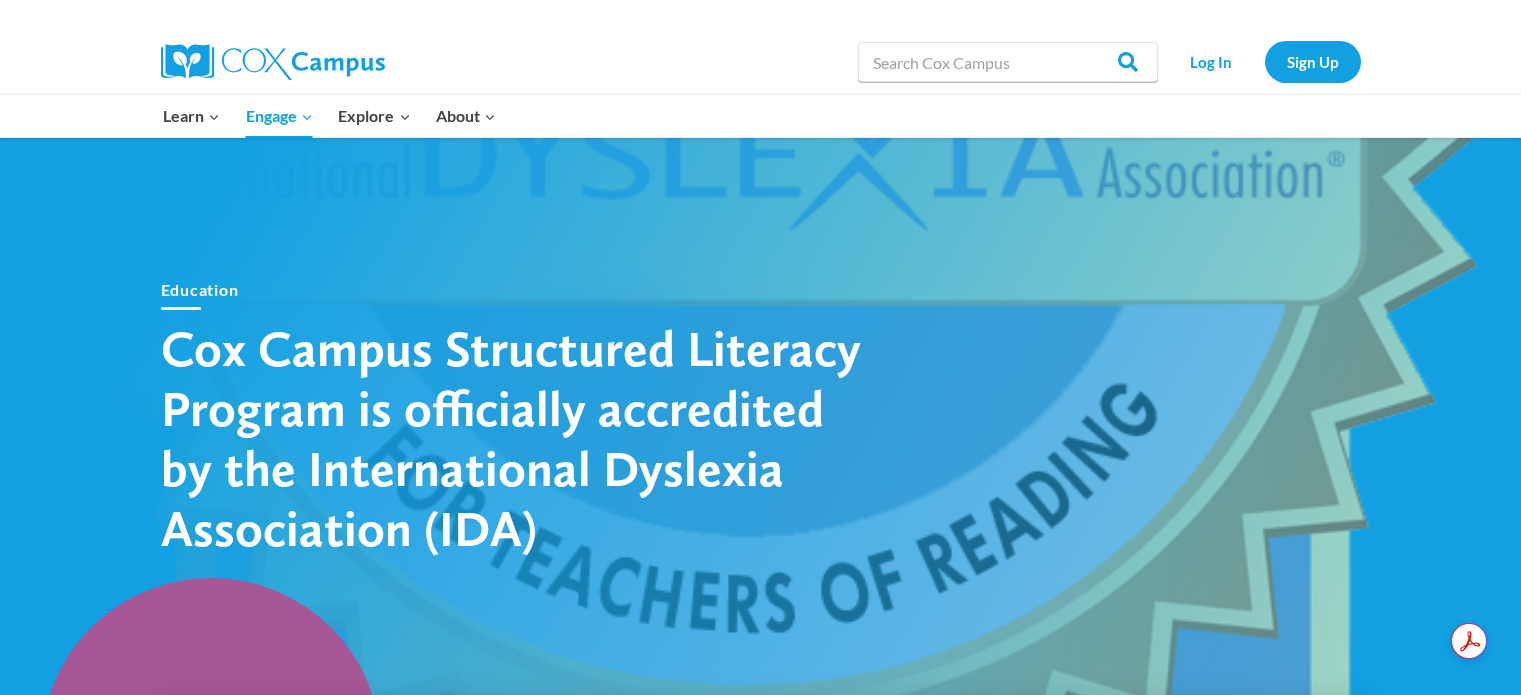 scroll, scrollTop: 0, scrollLeft: 0, axis: both 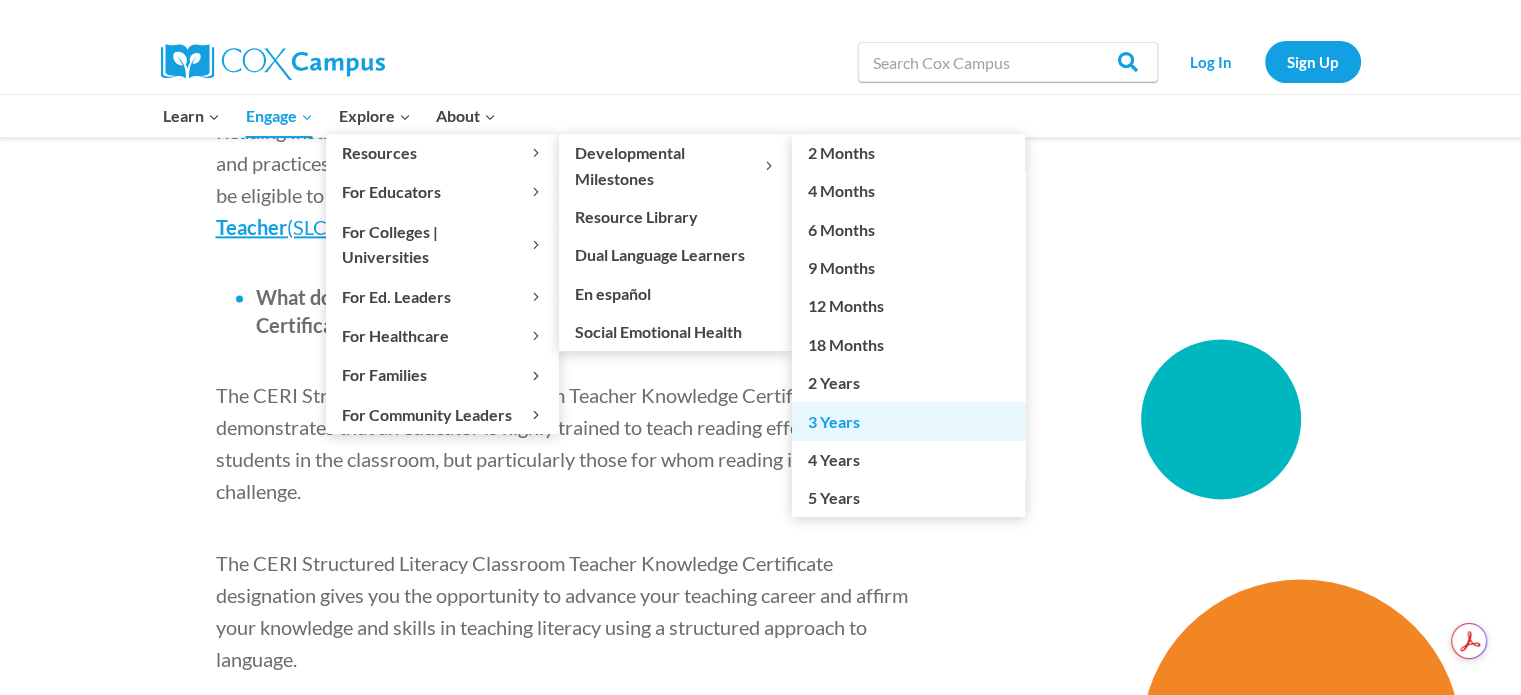 click on "3 Years" at bounding box center [908, 421] 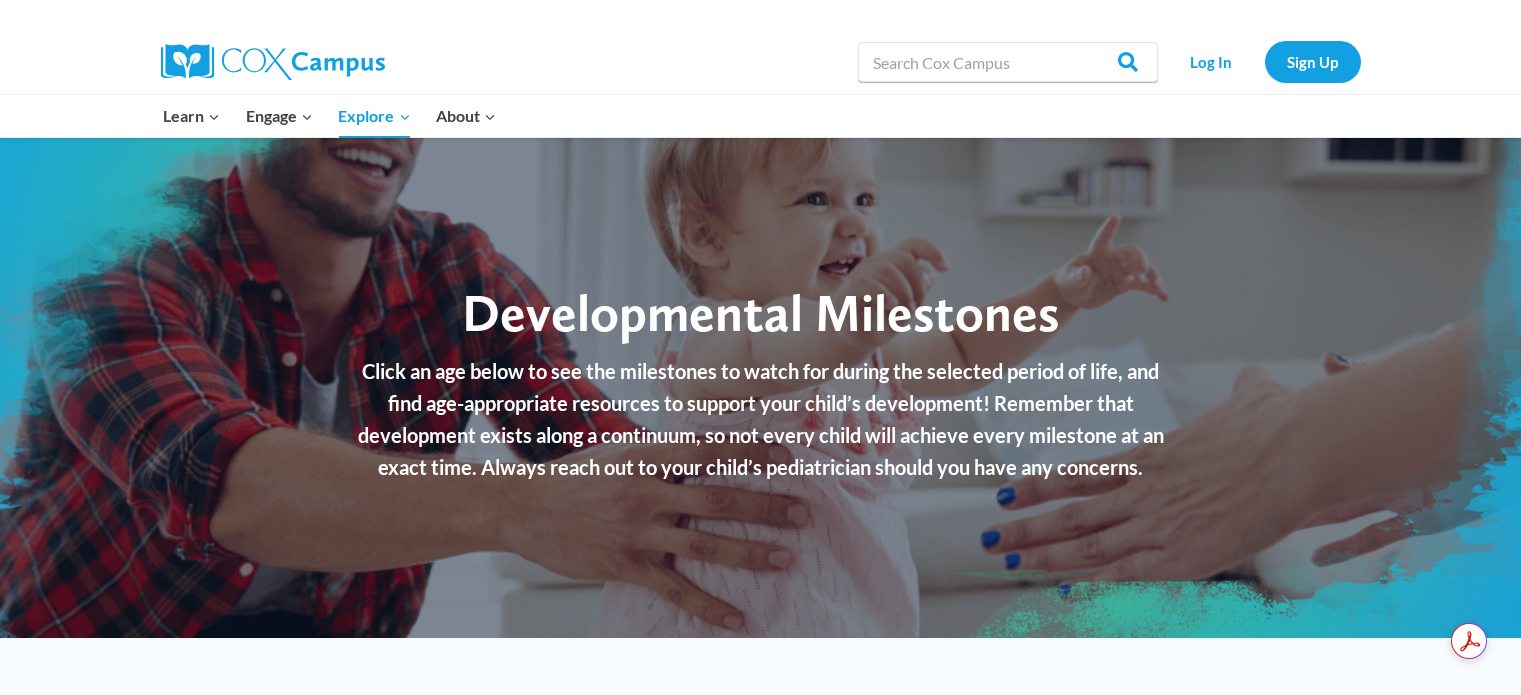 scroll, scrollTop: 0, scrollLeft: 0, axis: both 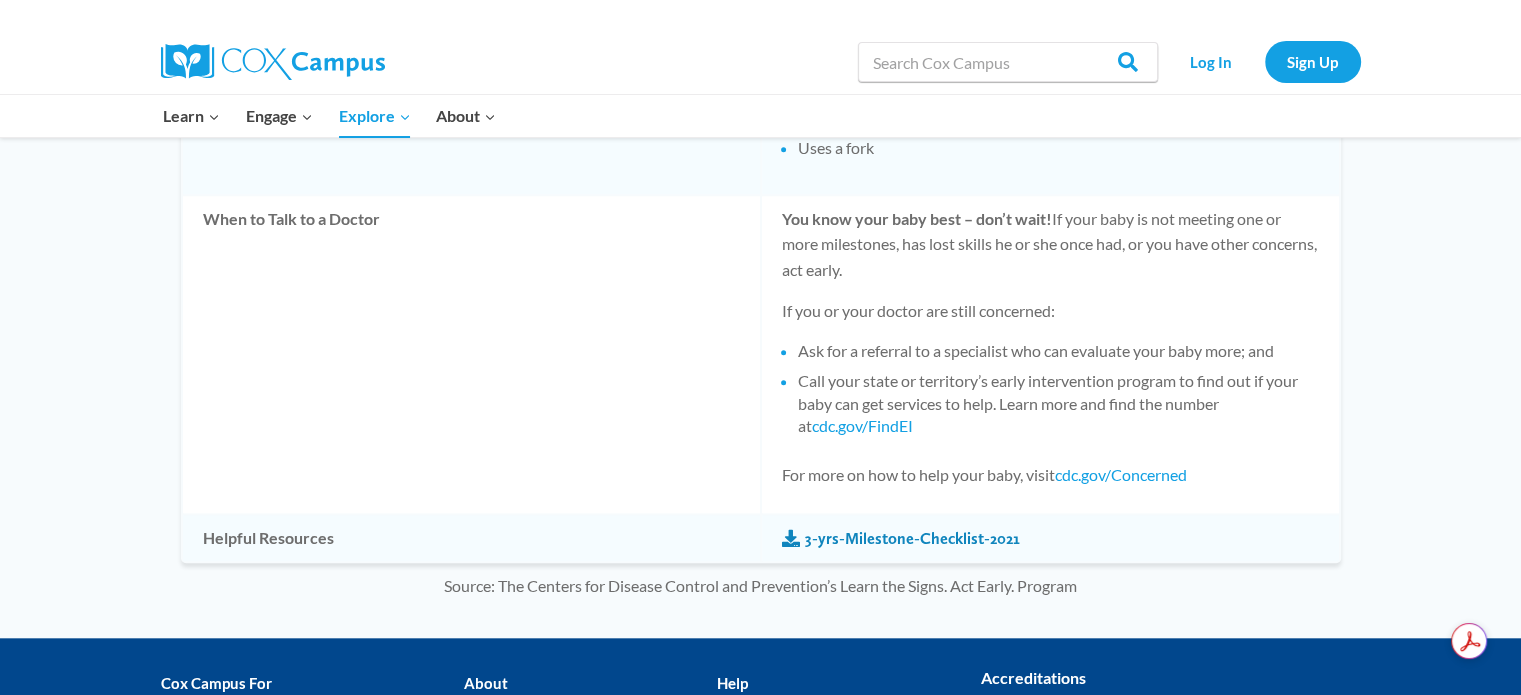 click on "3-yrs-Milestone-Checklist-2021" at bounding box center (901, 539) 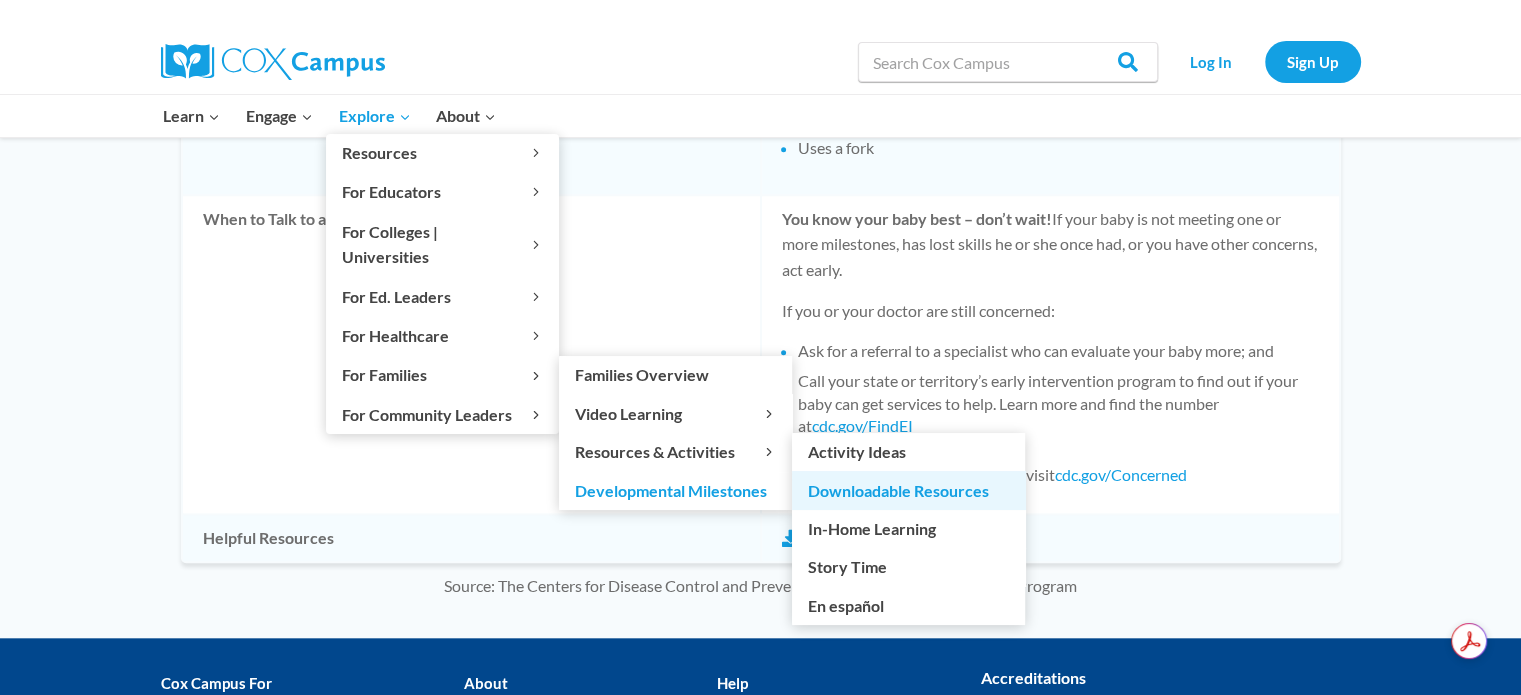 click on "Downloadable Resources" at bounding box center (908, 490) 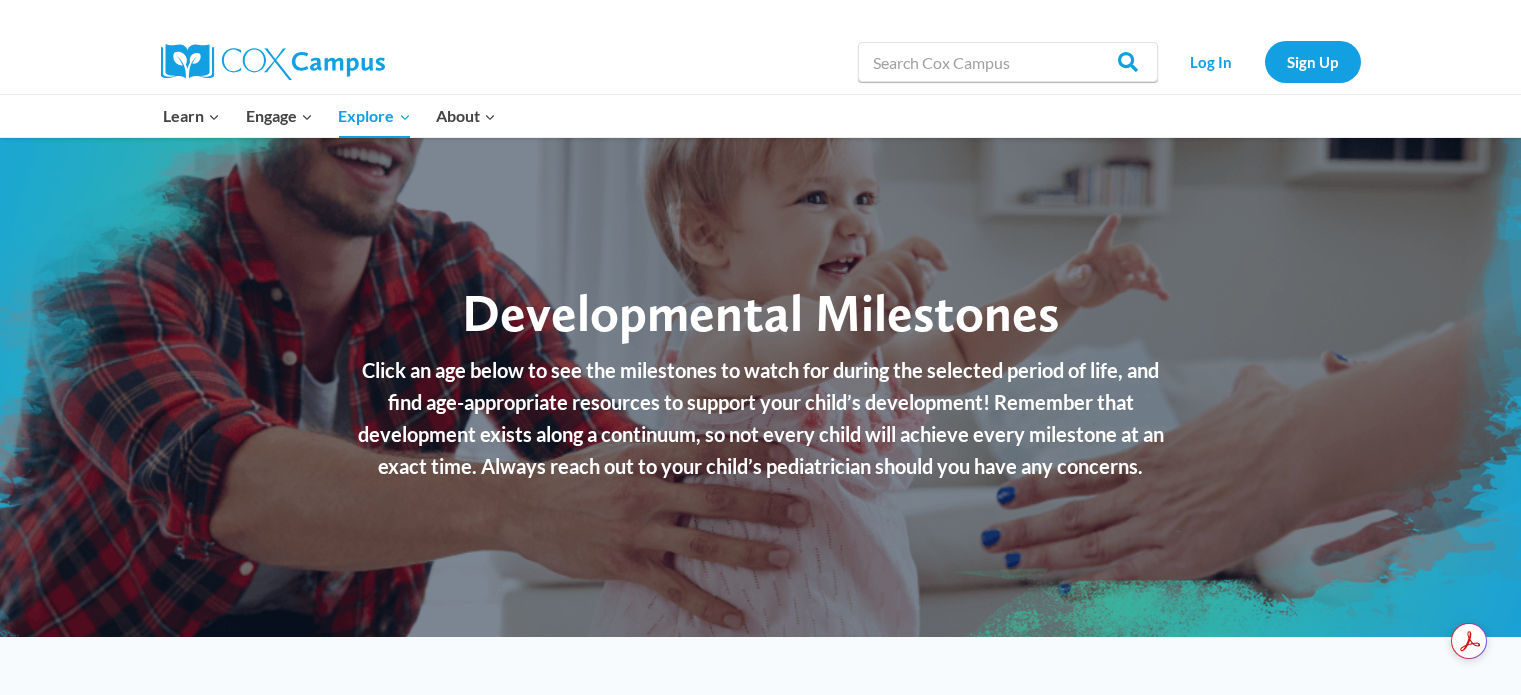 scroll, scrollTop: 1800, scrollLeft: 0, axis: vertical 